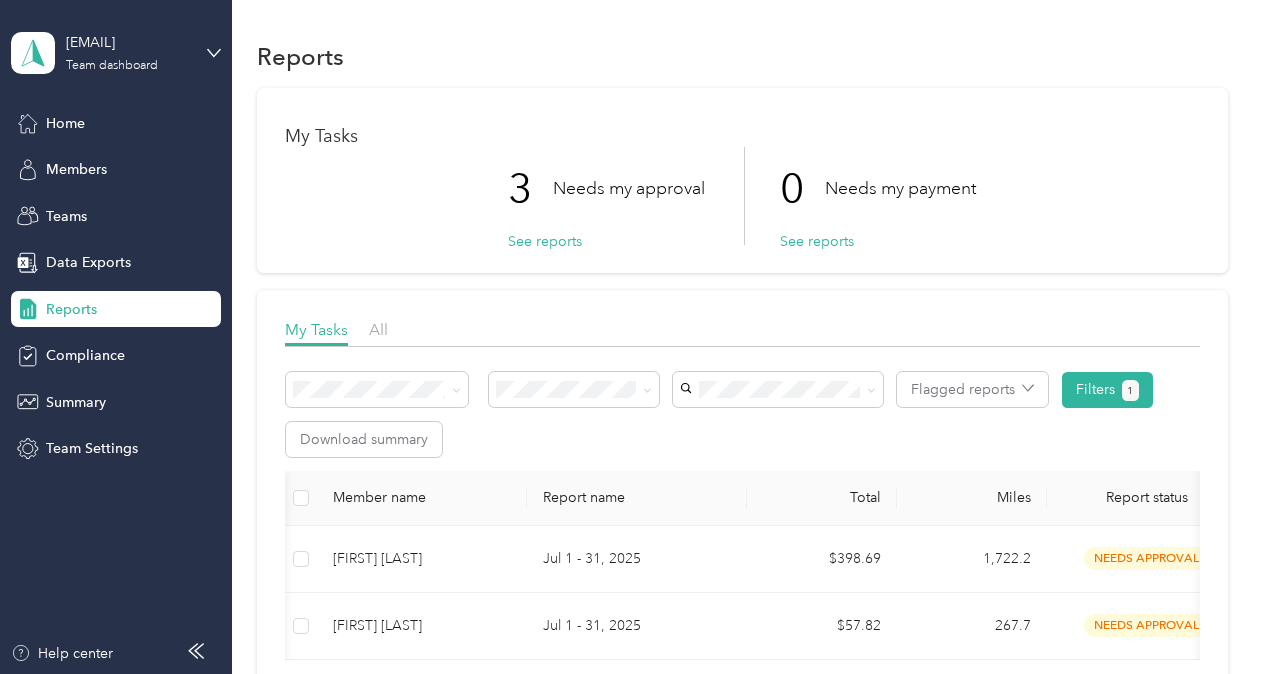 scroll, scrollTop: 0, scrollLeft: 0, axis: both 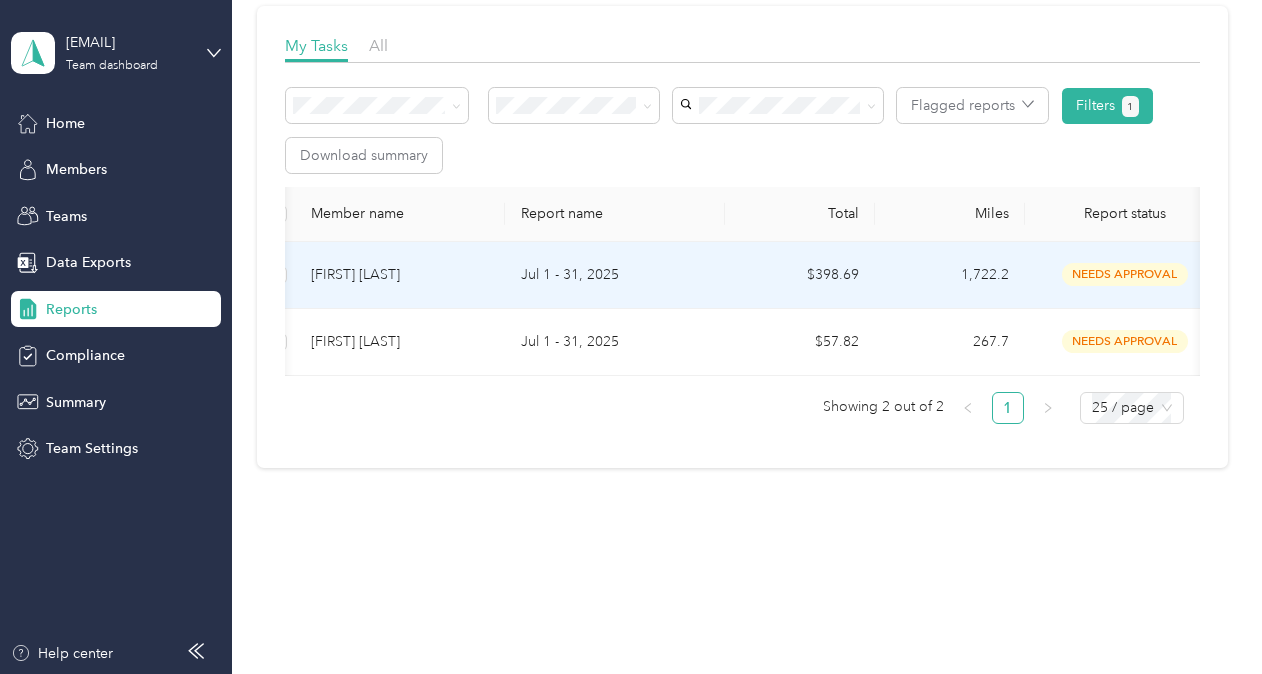 click on "Jul 1 - 31, 2025" at bounding box center [615, 275] 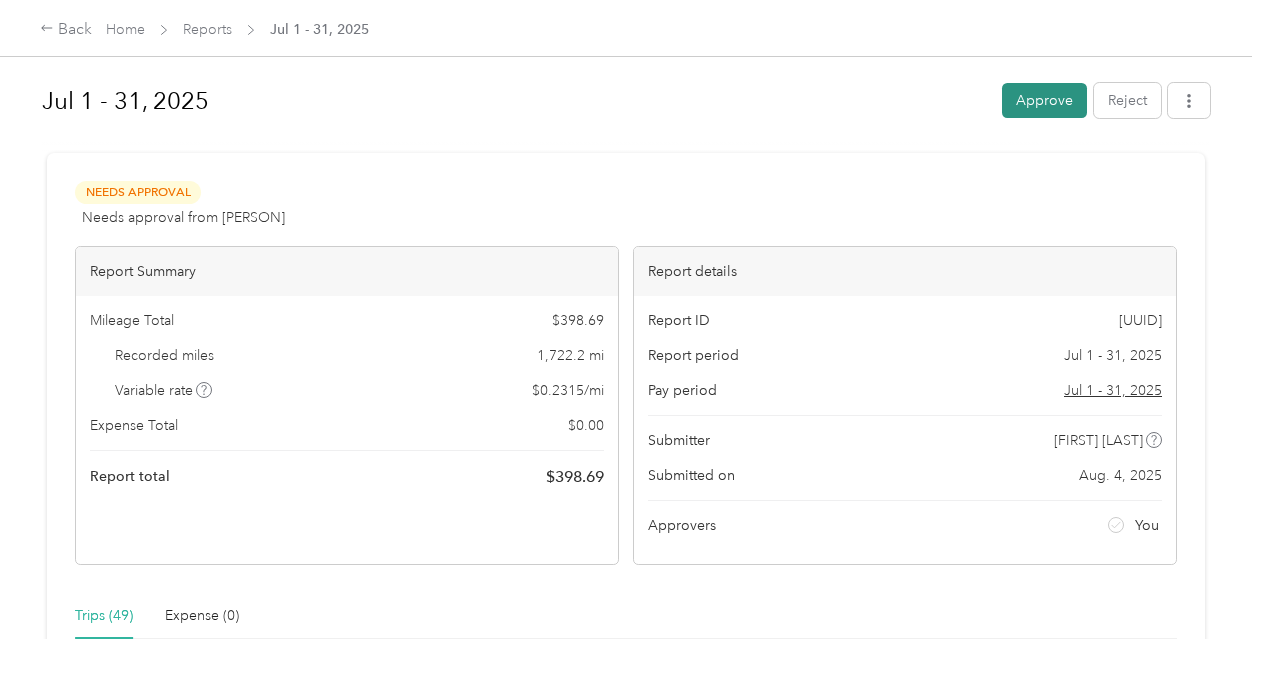 click on "Approve" at bounding box center (1044, 100) 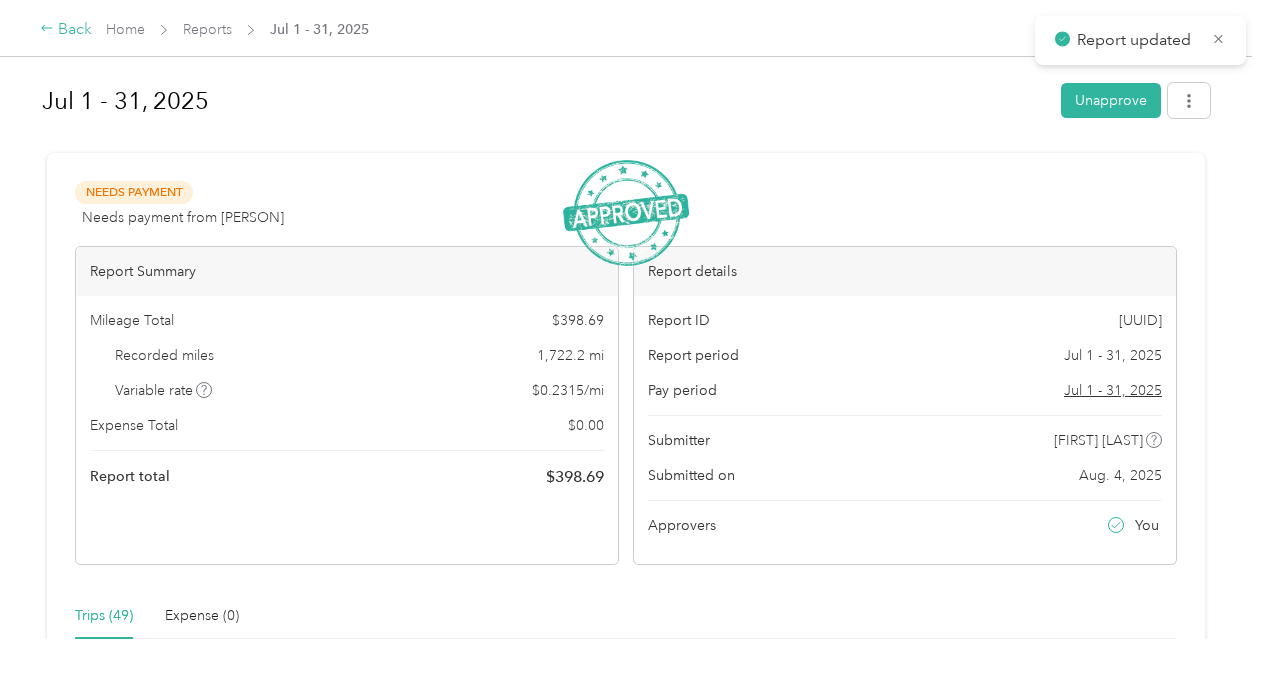 click 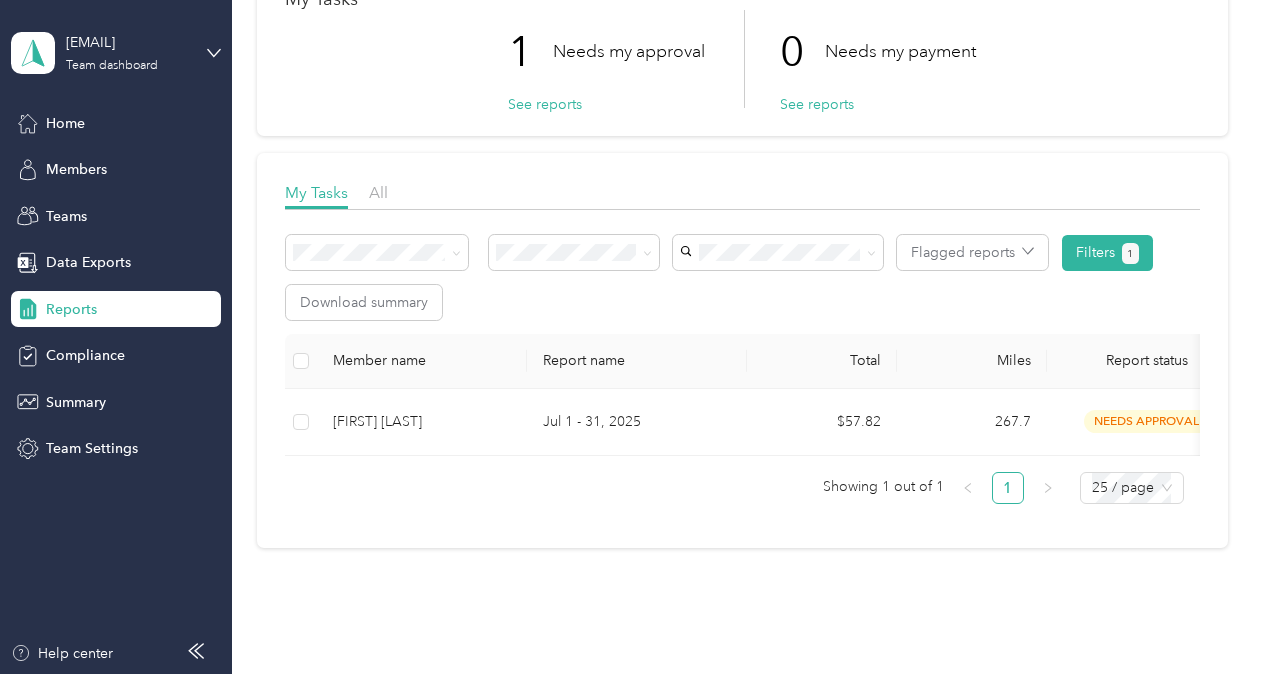 scroll, scrollTop: 138, scrollLeft: 0, axis: vertical 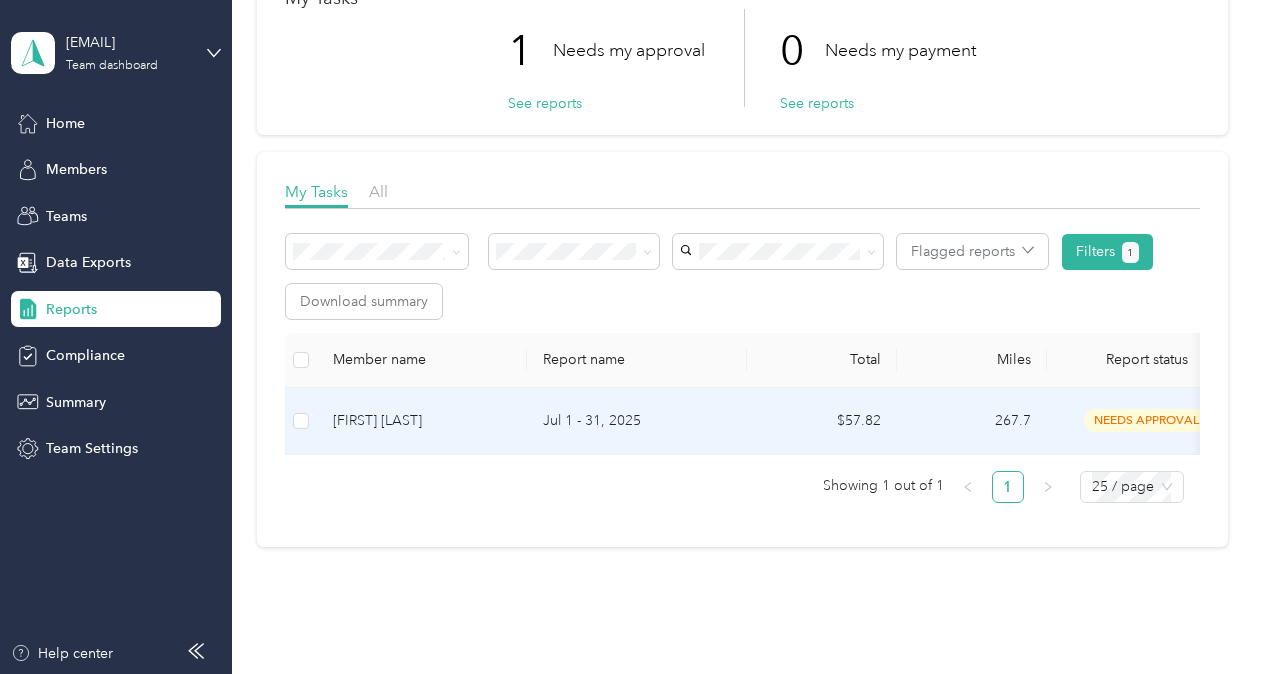 click on "Jul 1 - 31, 2025" at bounding box center (637, 421) 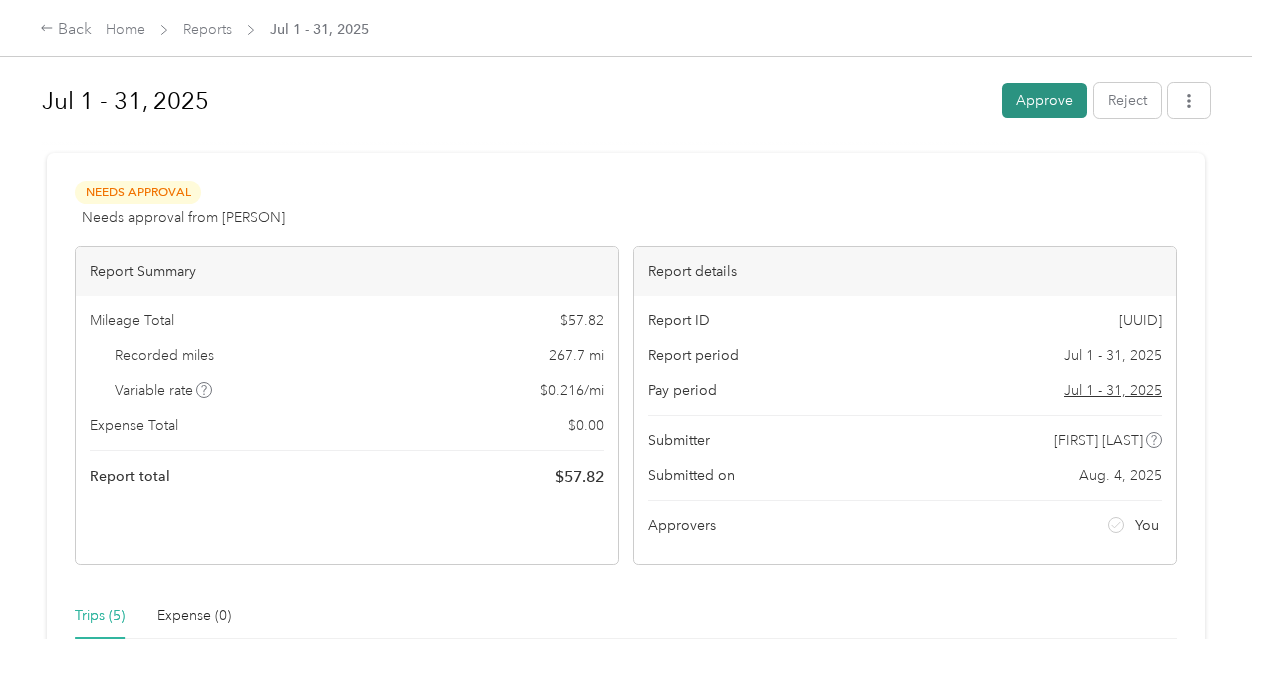 click on "Approve" at bounding box center (1044, 100) 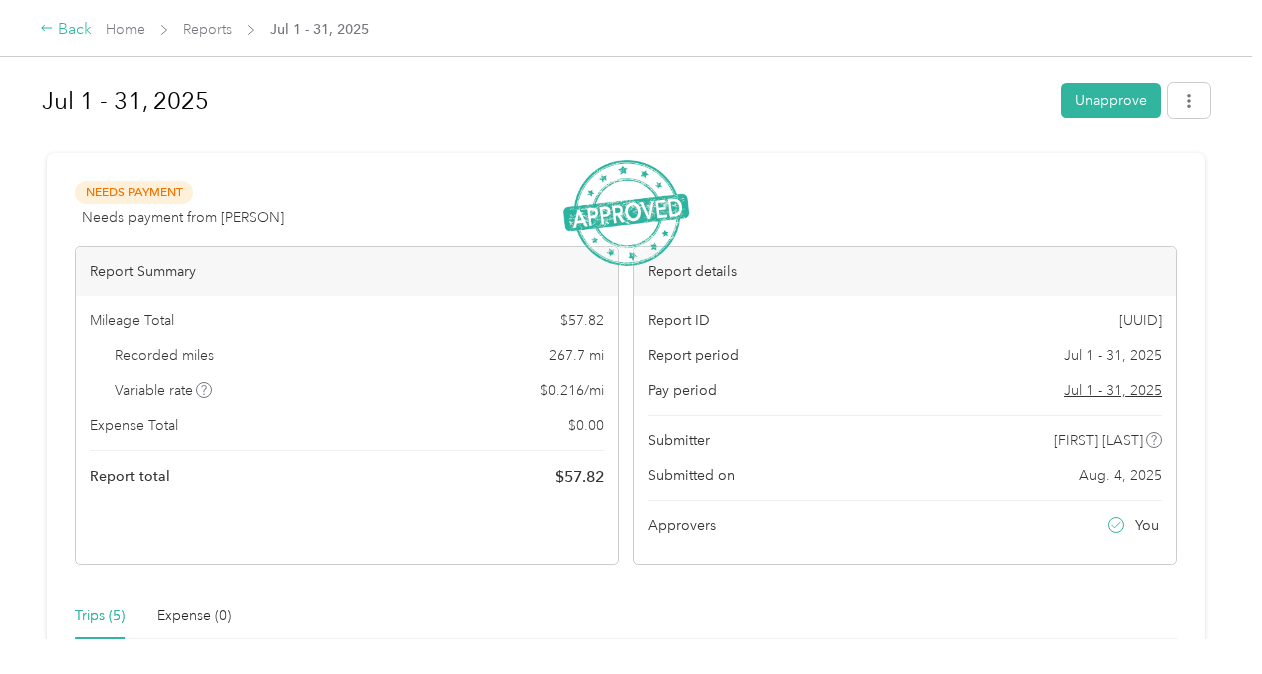 click on "Back" at bounding box center (66, 30) 